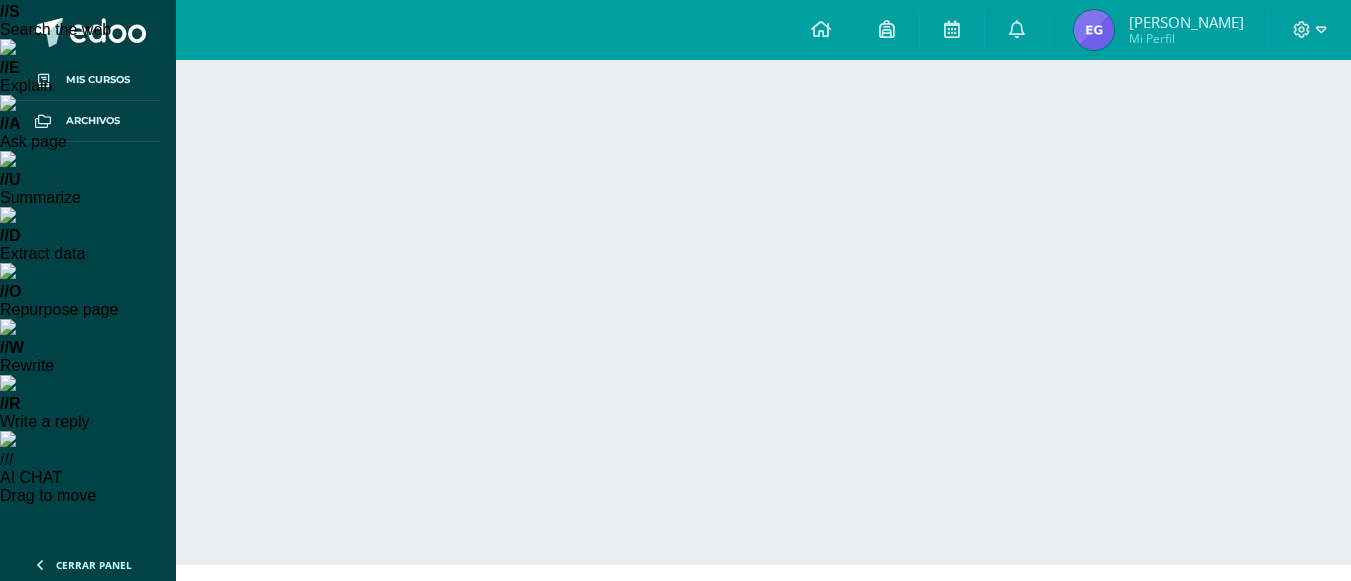 scroll, scrollTop: 0, scrollLeft: 0, axis: both 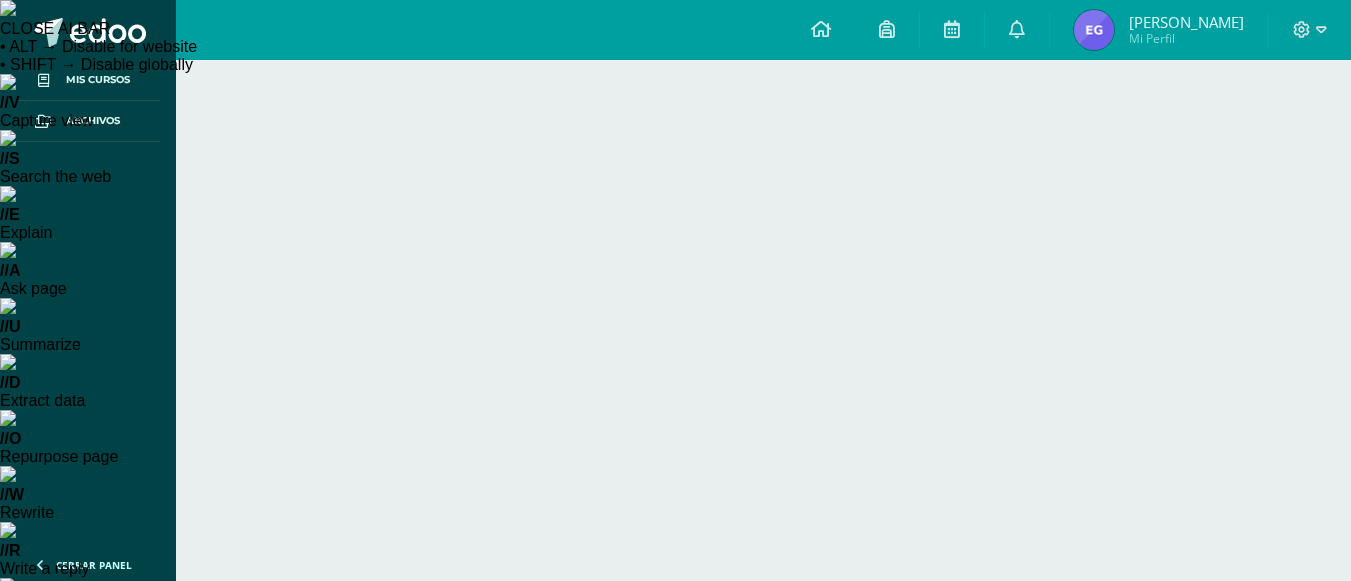 click on "Mes" at bounding box center (1222, 862) 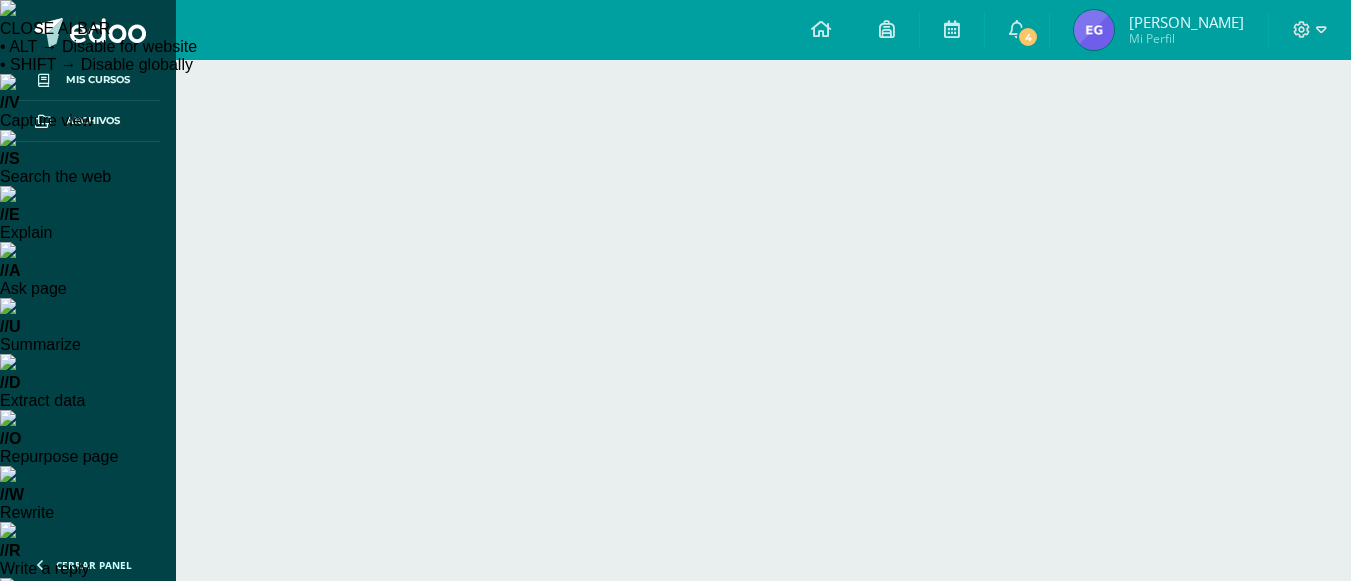 scroll, scrollTop: 0, scrollLeft: 0, axis: both 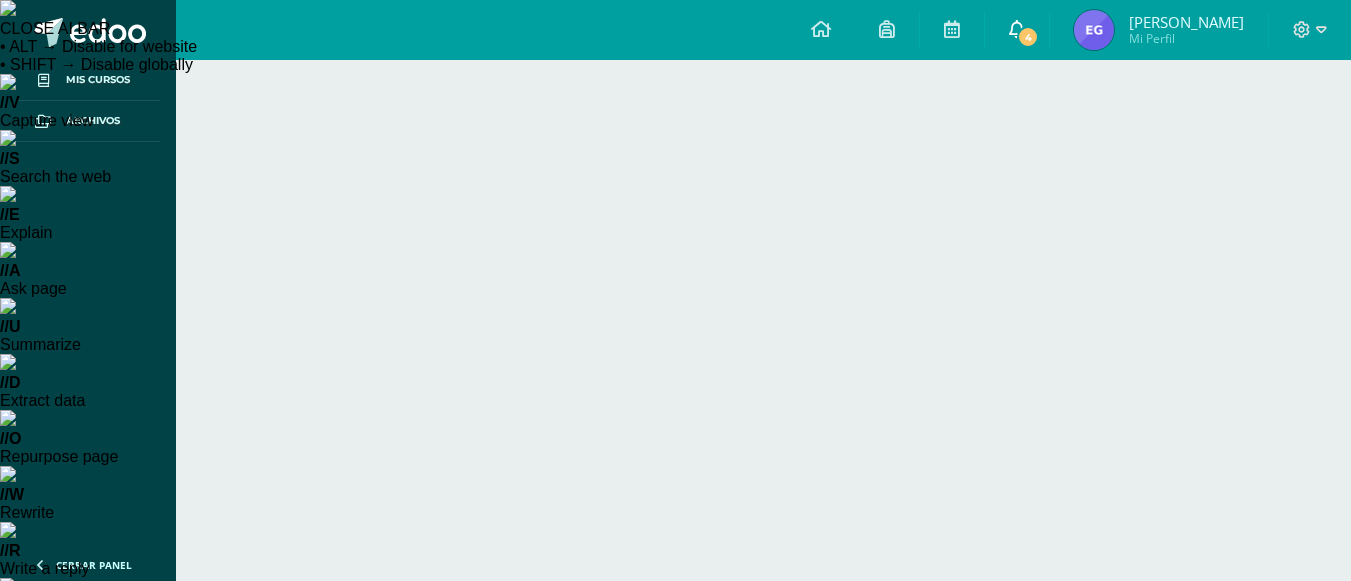 click on "4" at bounding box center [1017, 30] 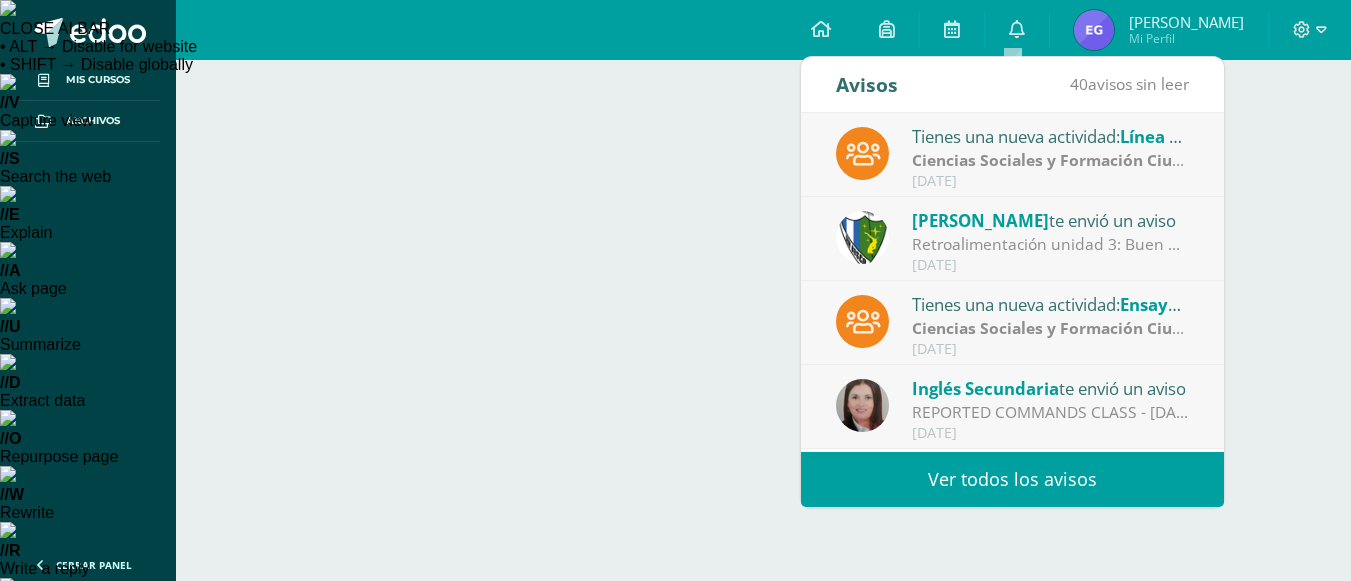 click on "Ciencias Sociales y Formación Ciudadana e Interculturalidad" at bounding box center [1145, 160] 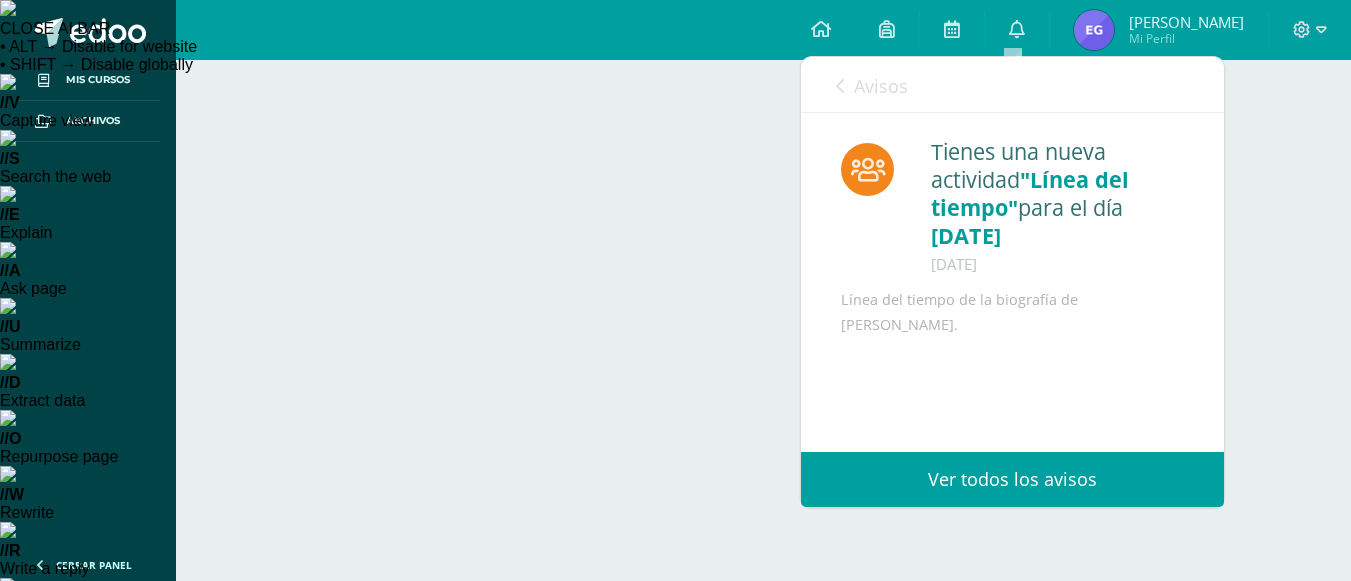 click at bounding box center [840, 86] 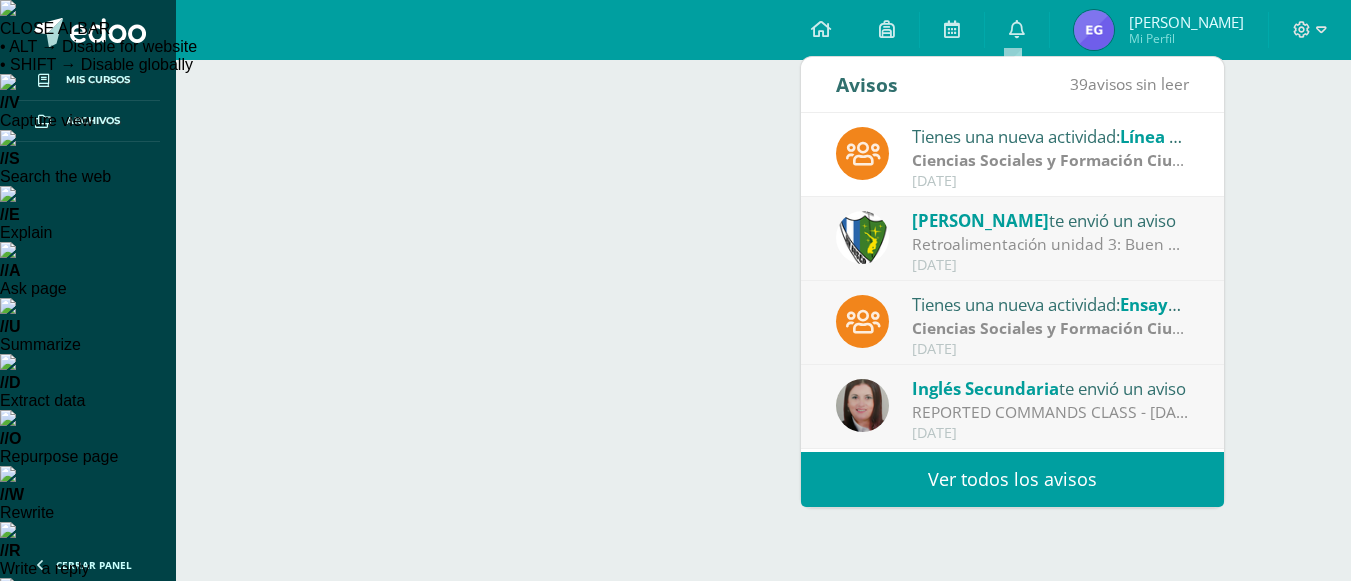 click on "Retroalimentación unidad 3:
Buen día estimados estudiantes y padres de familia
[PERSON_NAME] que se encuentren bien asistidos por las bendiciones de nuestros nuestro buen día y de [PERSON_NAME], a partir del [DATE] empezamos la retroalimentación por lo que se le ha indicado a los estudiantes que tiene que traer el folder oficio y las hojas cuadricula grande oficio que usaron en la retroalimentación de unidad 2 para trabajar en el mismo favor de apoyarme para que no olviden estos insumos, mas sus calculadoras y lapiceros, cualquier duda  la orden
saludos" at bounding box center (1051, 244) 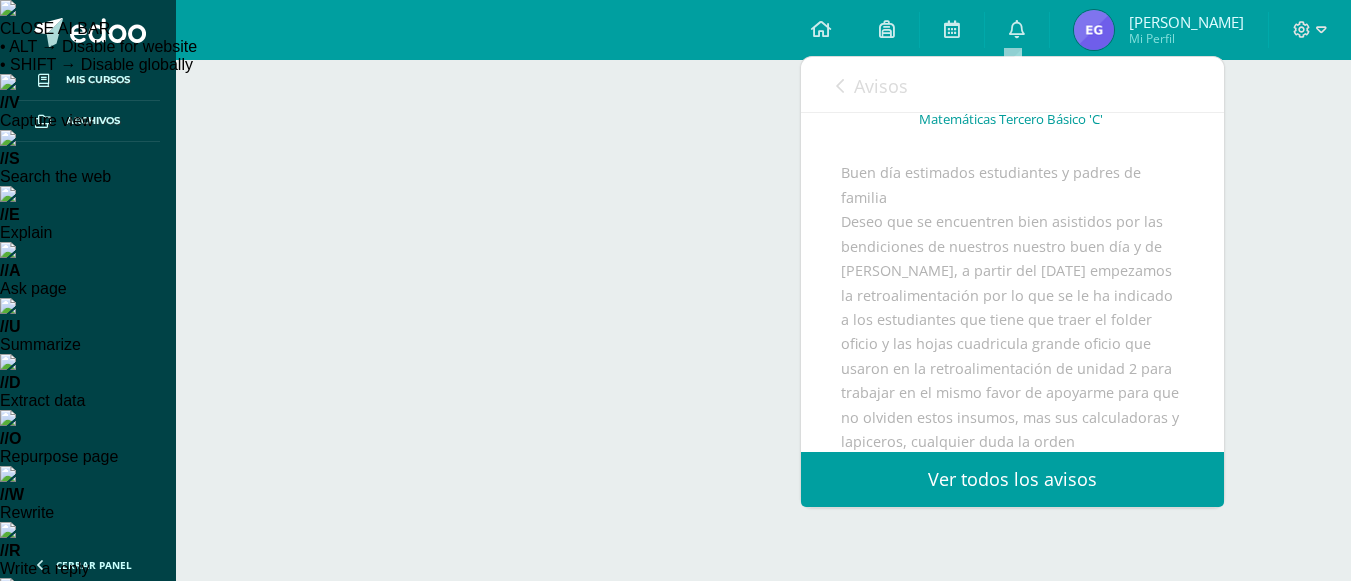scroll, scrollTop: 0, scrollLeft: 0, axis: both 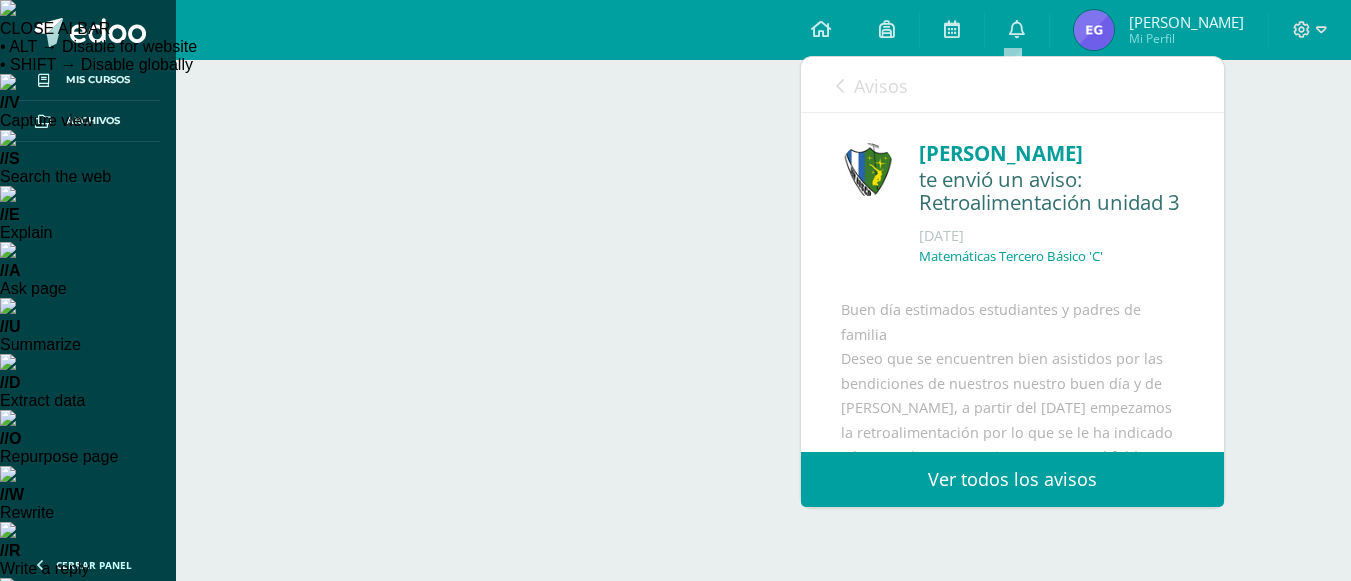 click at bounding box center (840, 86) 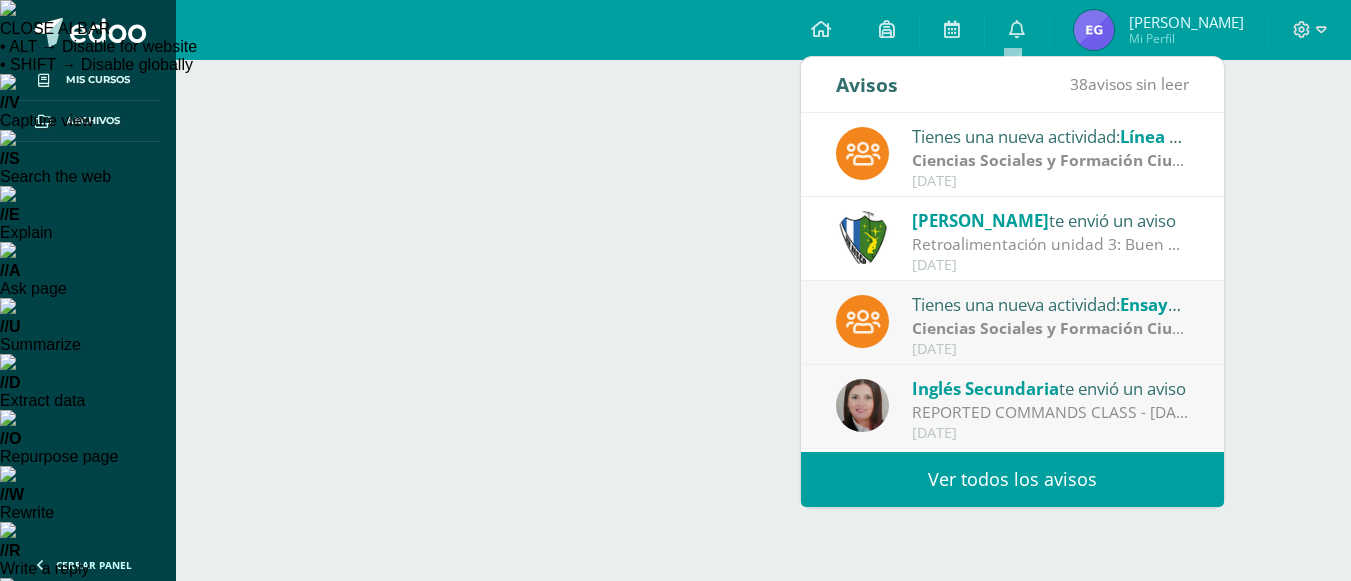click on "Ciencias Sociales y Formación Ciudadana e Interculturalidad" at bounding box center [1145, 328] 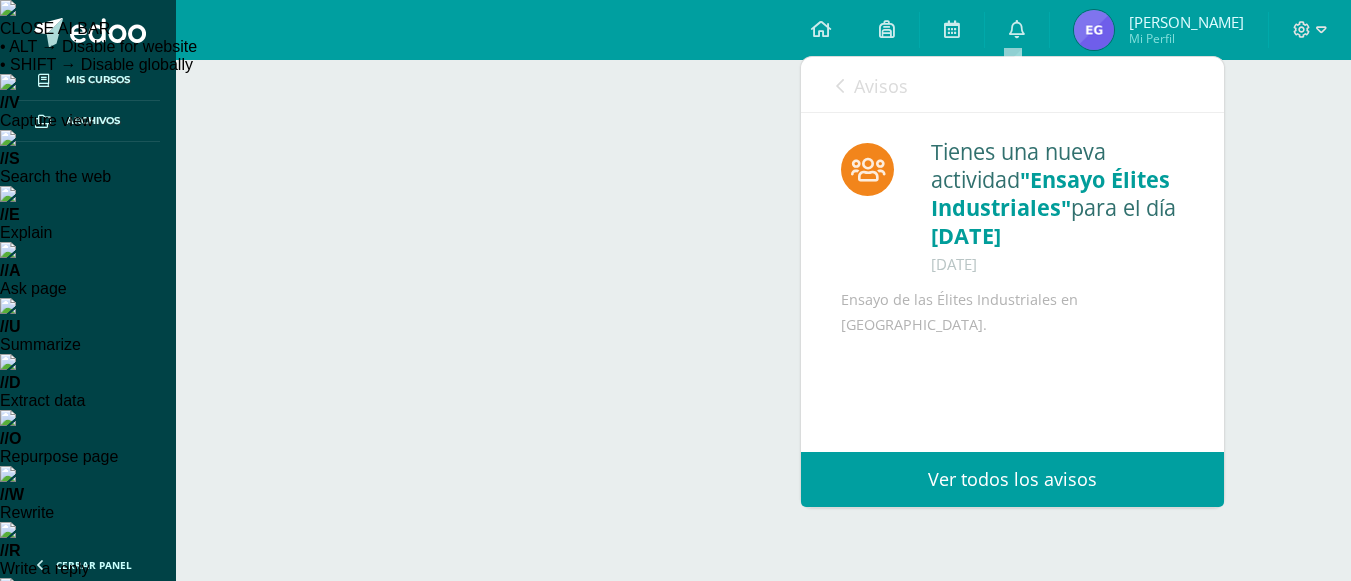 click on "Avisos" at bounding box center (881, 86) 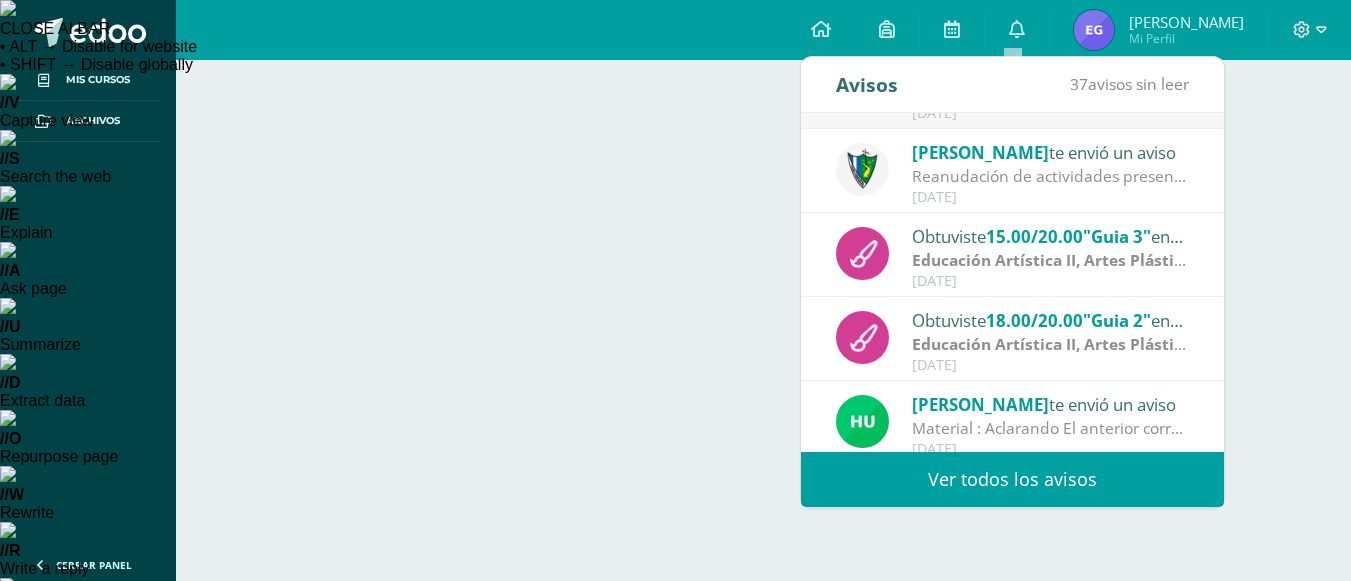 scroll, scrollTop: 333, scrollLeft: 0, axis: vertical 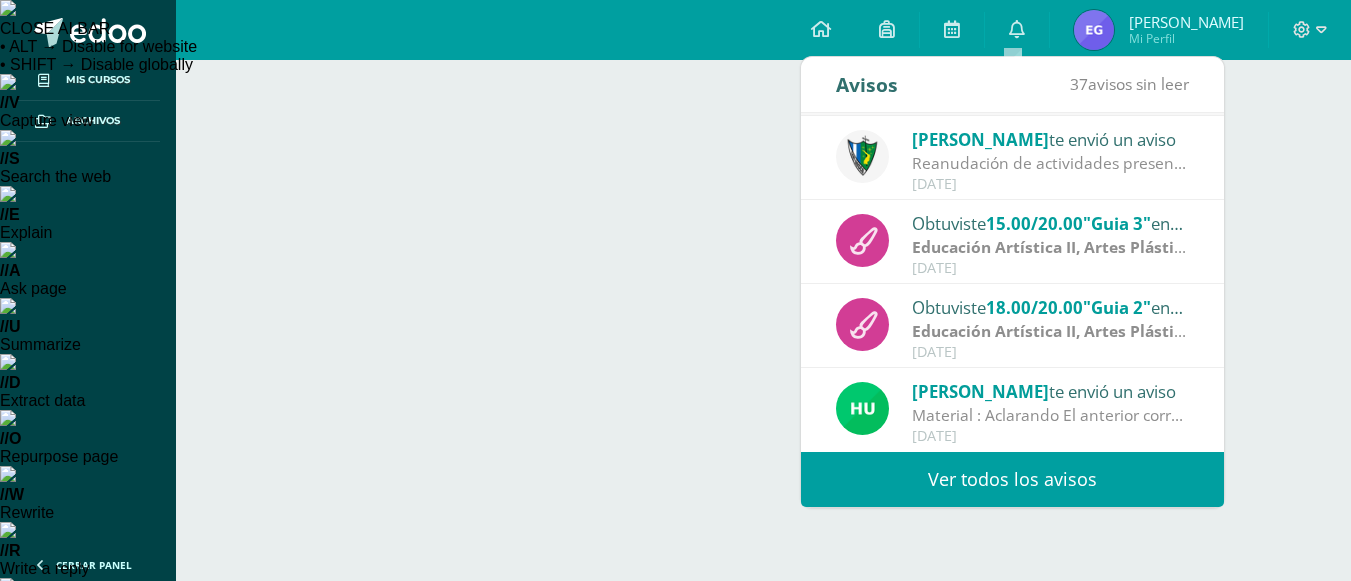 click on "Material :
Aclarando El anterior correo.
El aviso es para los 7 jovenes que no tienen material y solicitaron  el  dia [DATE]  y [DATE] a mi persona la compra del mismo.
Comunicacarse al correo [EMAIL_ADDRESS][DOMAIN_NAME]  para brindarles i formación.
Saludos cordiales" at bounding box center (1051, 415) 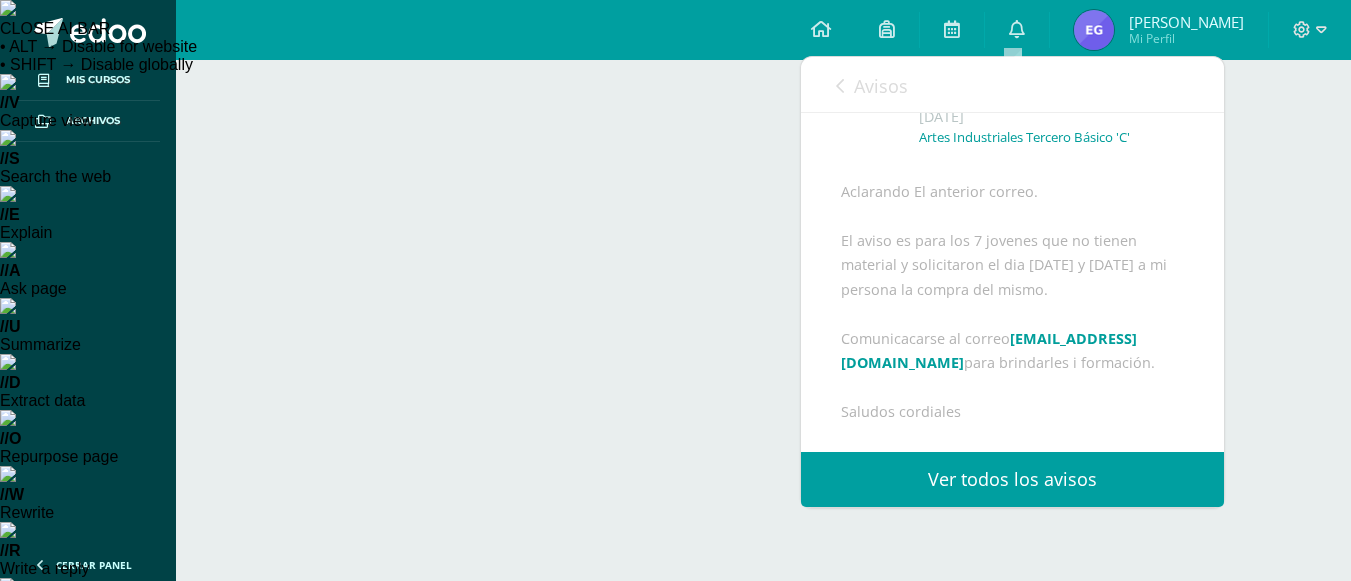 scroll, scrollTop: 0, scrollLeft: 0, axis: both 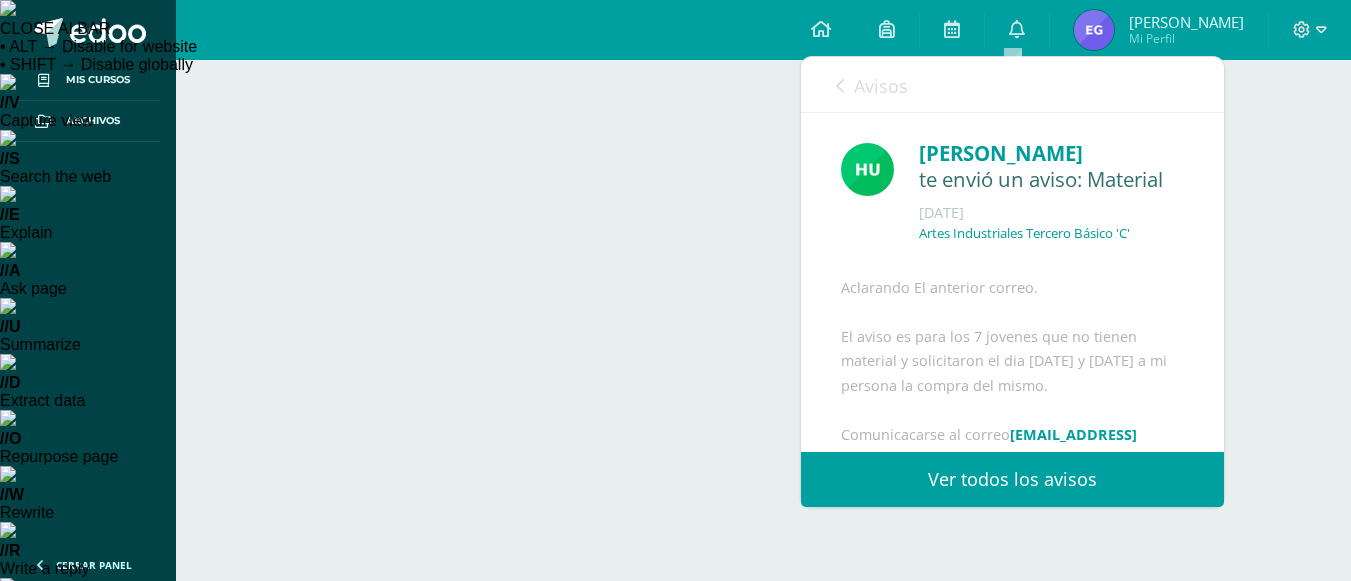 click on "Avisos" at bounding box center (872, 85) 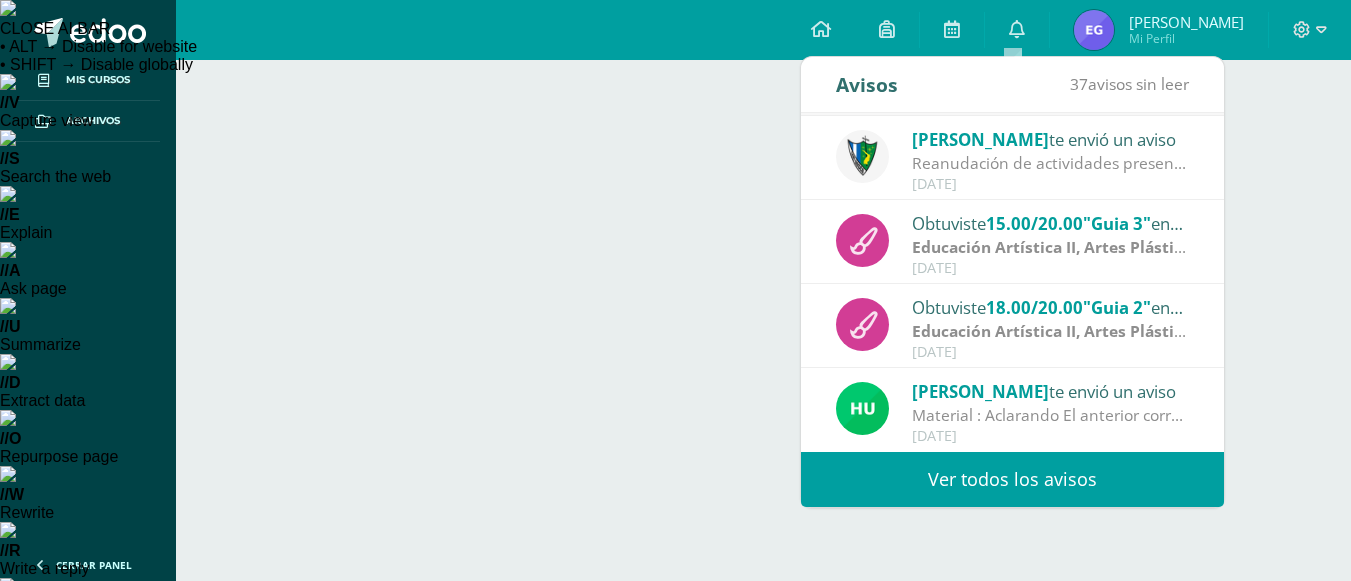 click on "[DATE]" at bounding box center (717, 863) 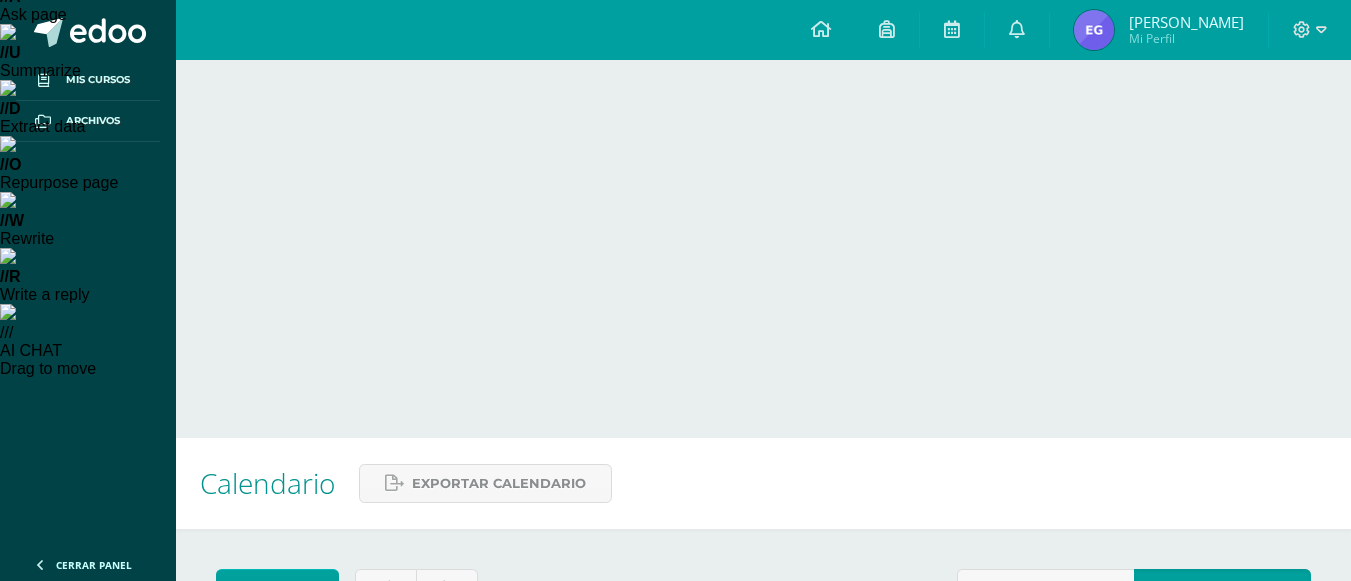 scroll, scrollTop: 282, scrollLeft: 0, axis: vertical 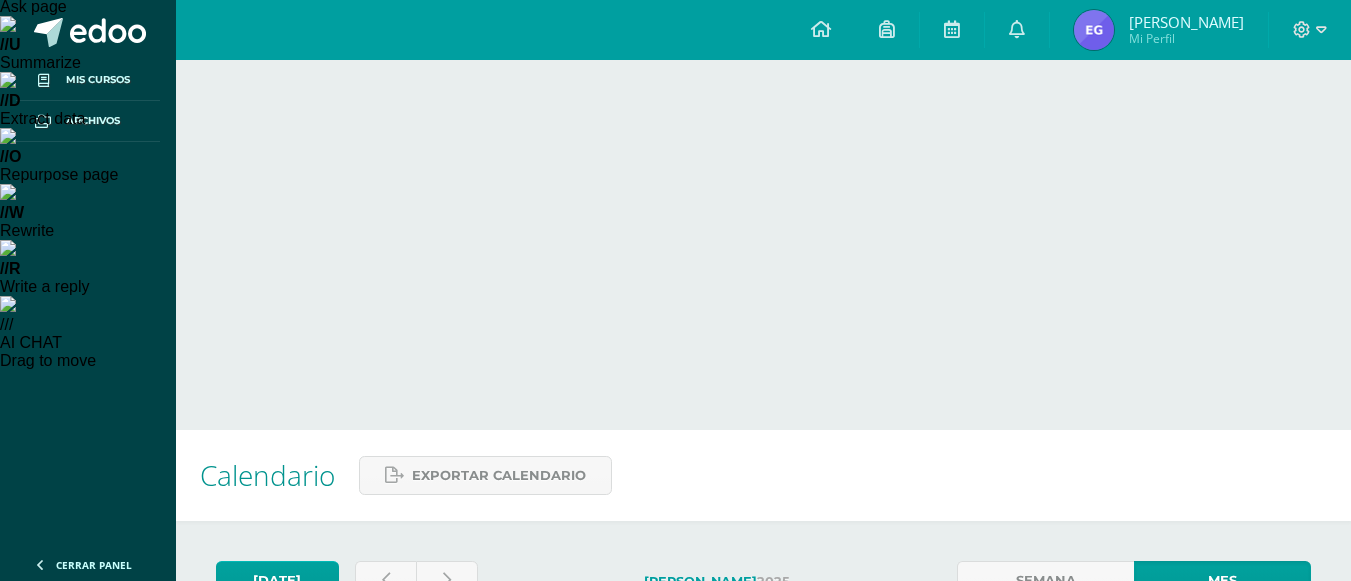 click on "Pacial" at bounding box center (602, 783) 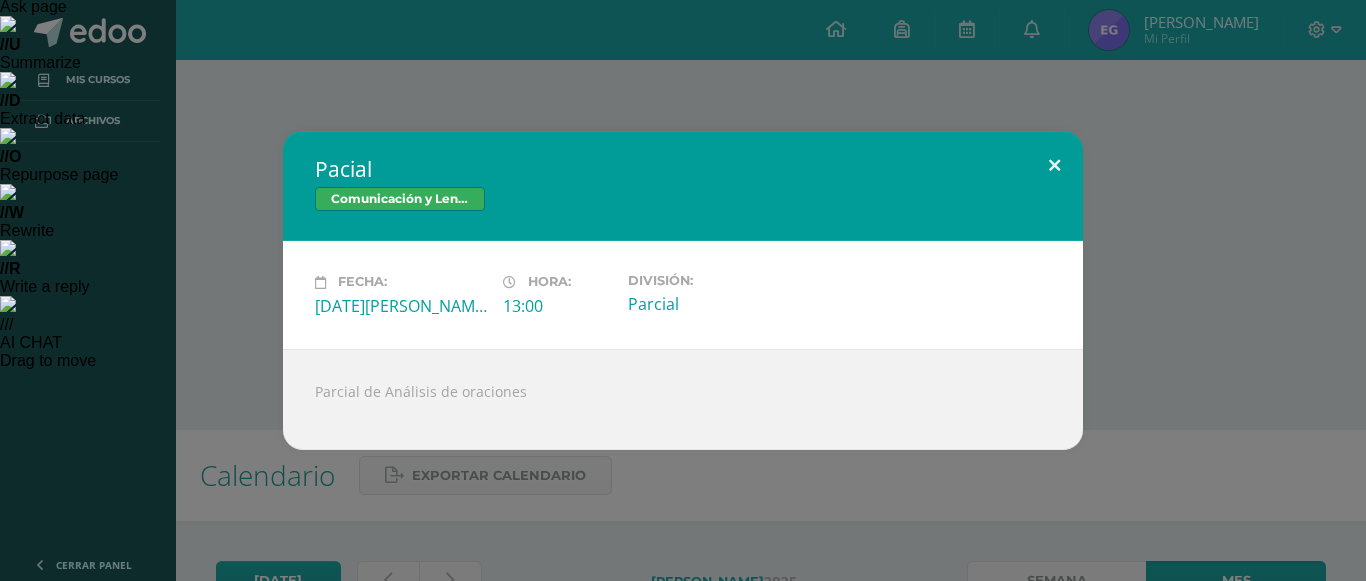 click at bounding box center [1054, 165] 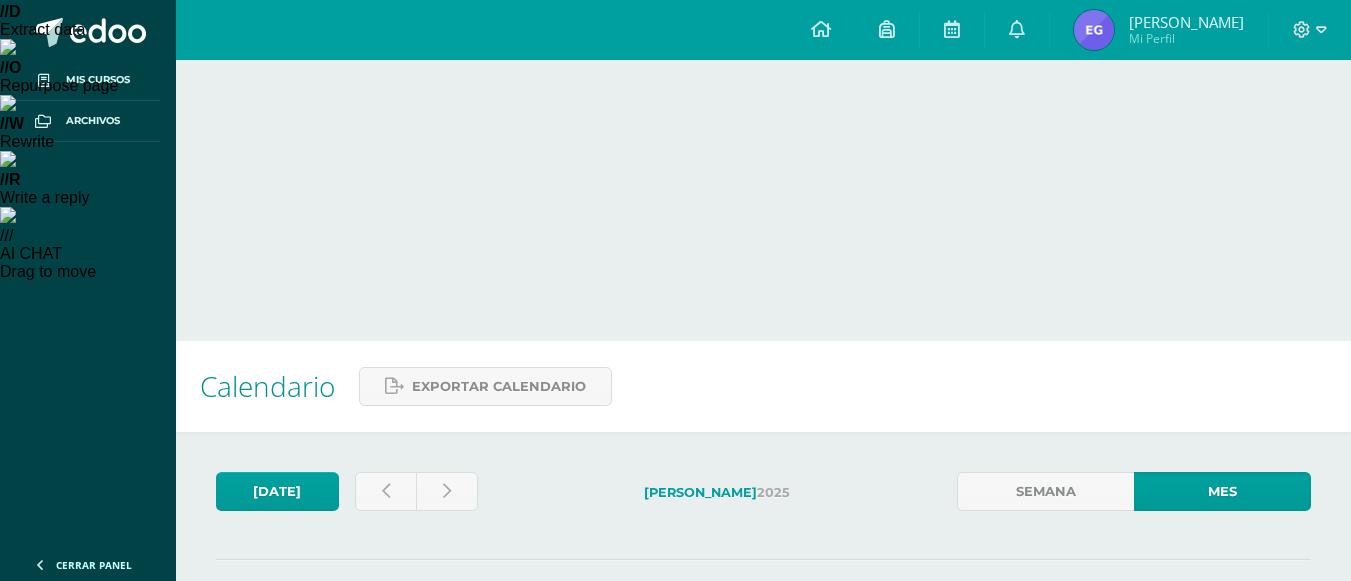 scroll, scrollTop: 370, scrollLeft: 0, axis: vertical 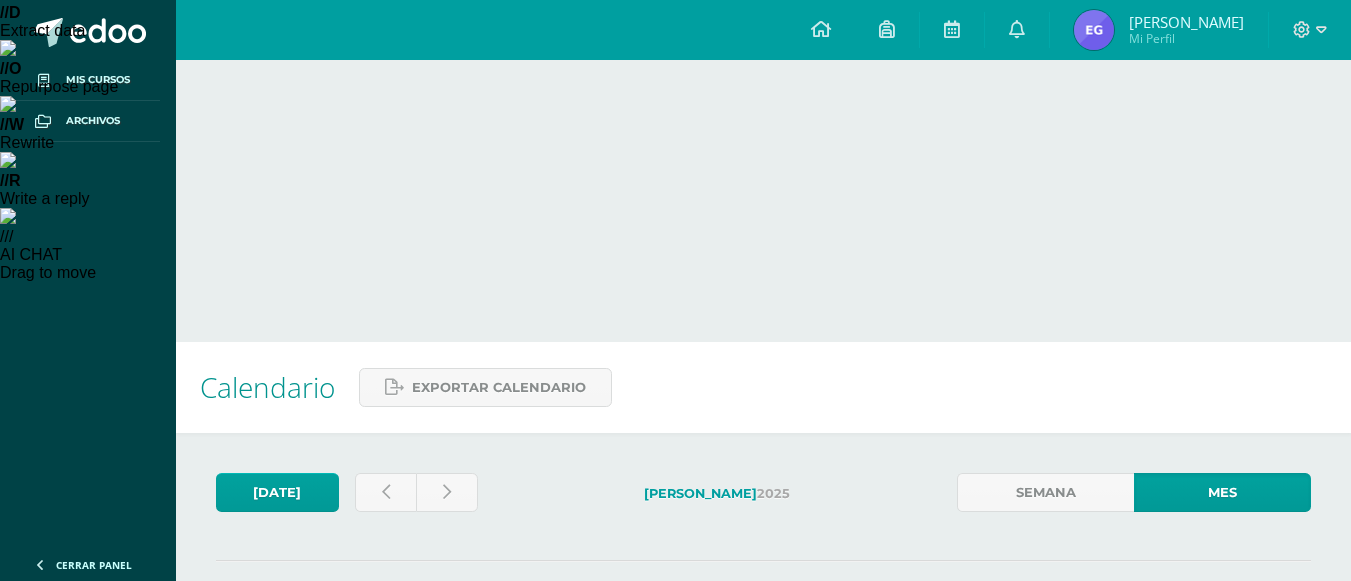 click on "Ensayo Élites Industriales" at bounding box center (760, 981) 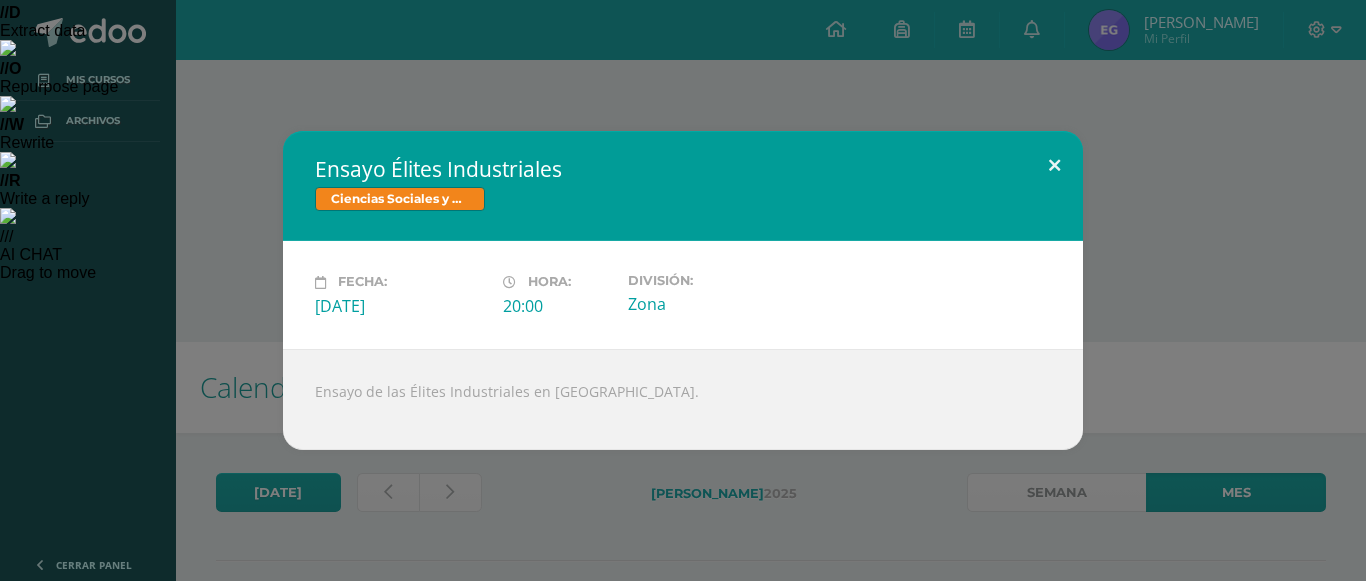 click at bounding box center (1054, 165) 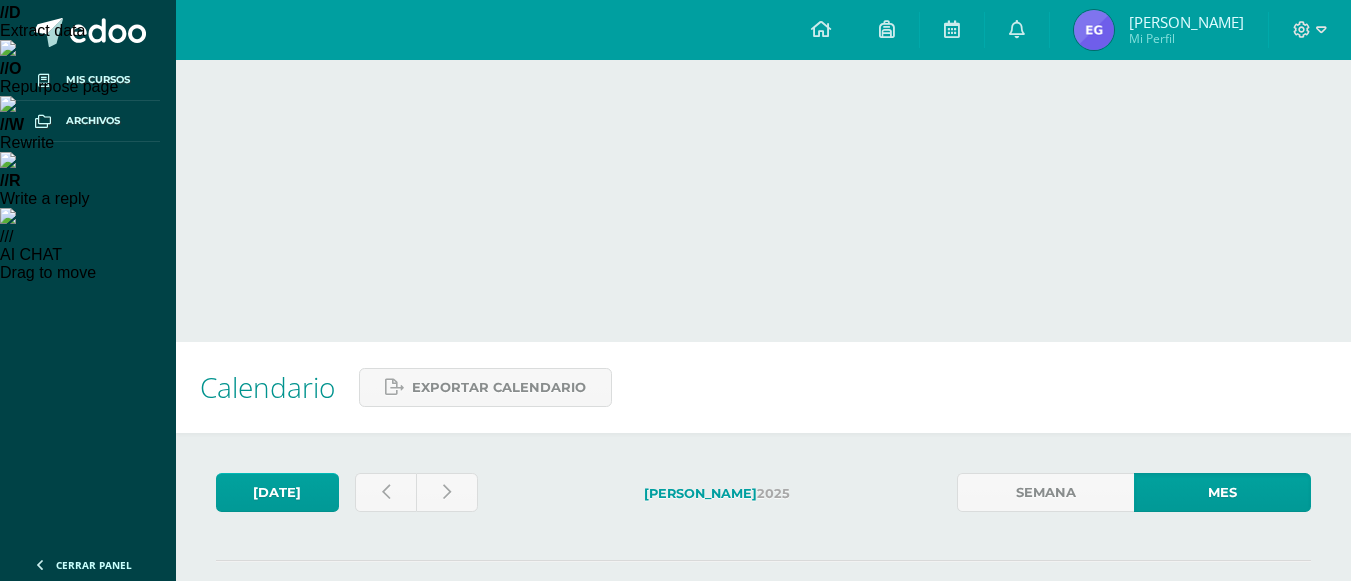 click on "GUIA 2 PLENO LECCIONES 2 Y 3" at bounding box center (917, 933) 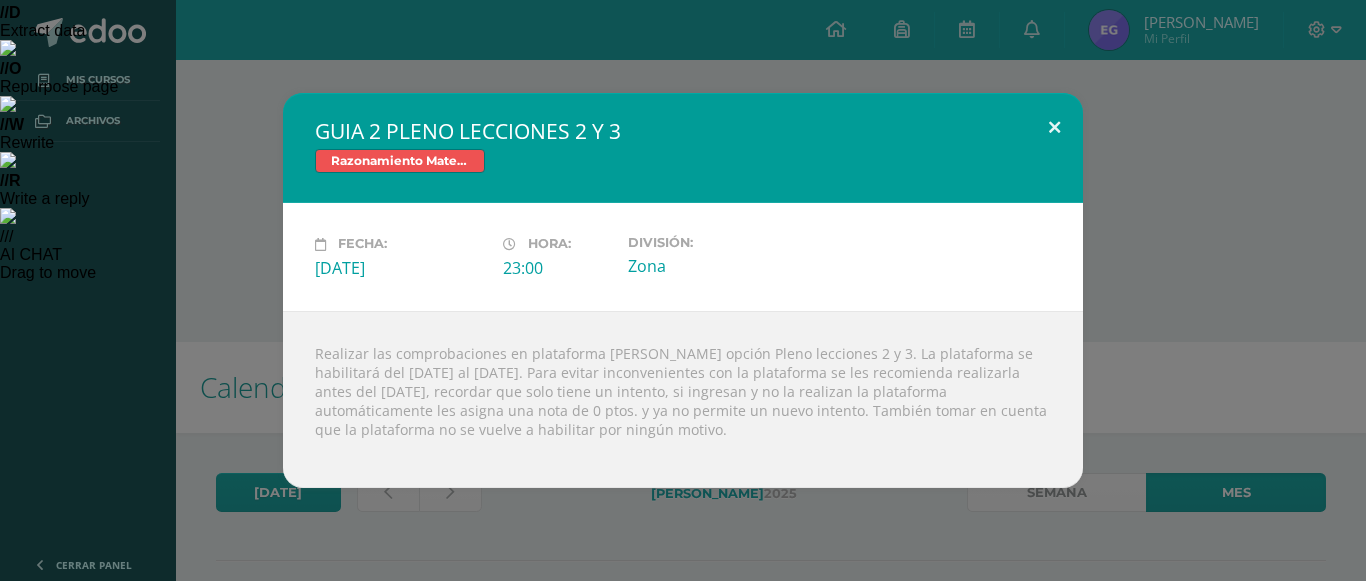 click at bounding box center [1054, 127] 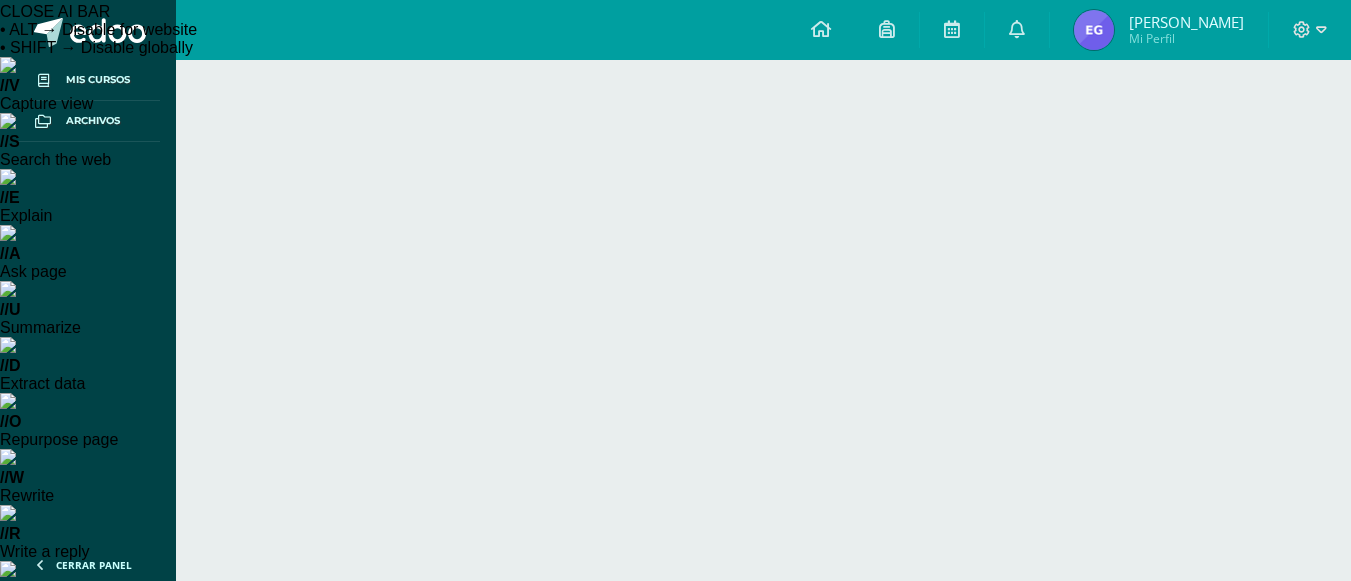 scroll, scrollTop: 15, scrollLeft: 0, axis: vertical 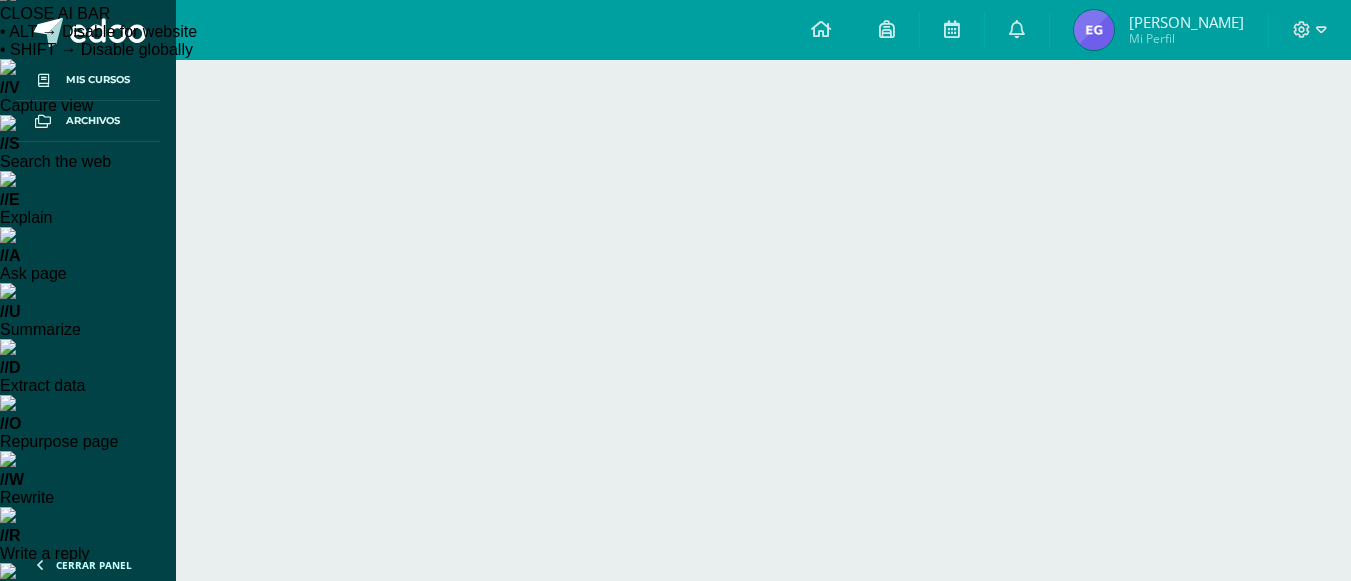 click at bounding box center [386, 847] 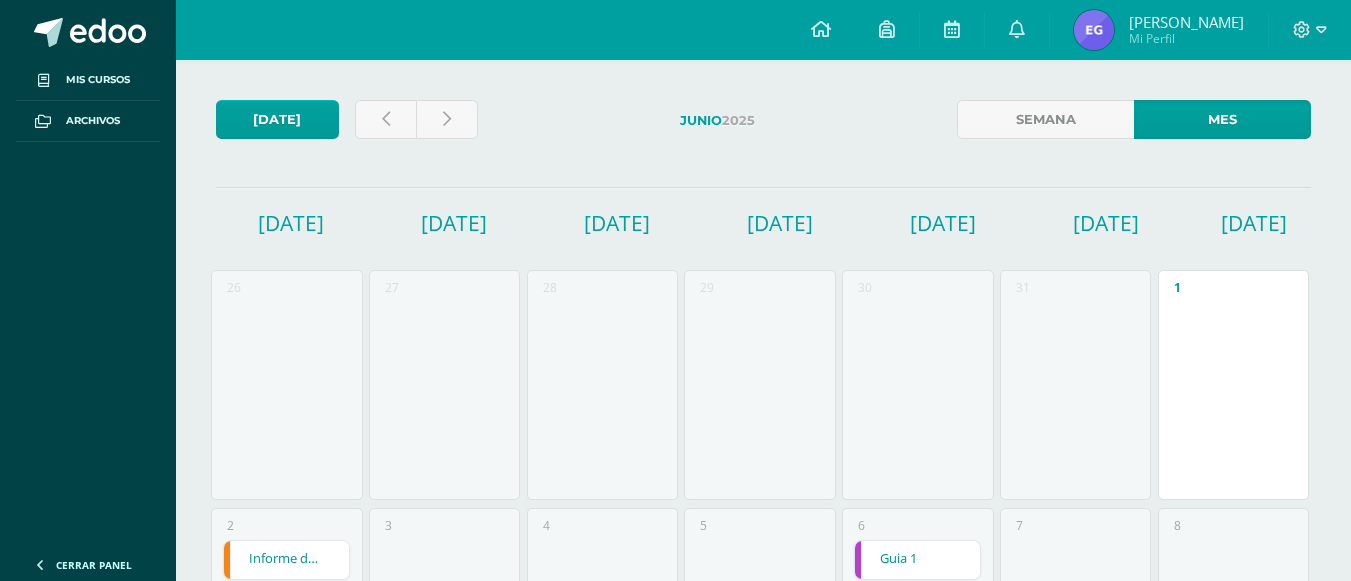 scroll, scrollTop: 745, scrollLeft: 0, axis: vertical 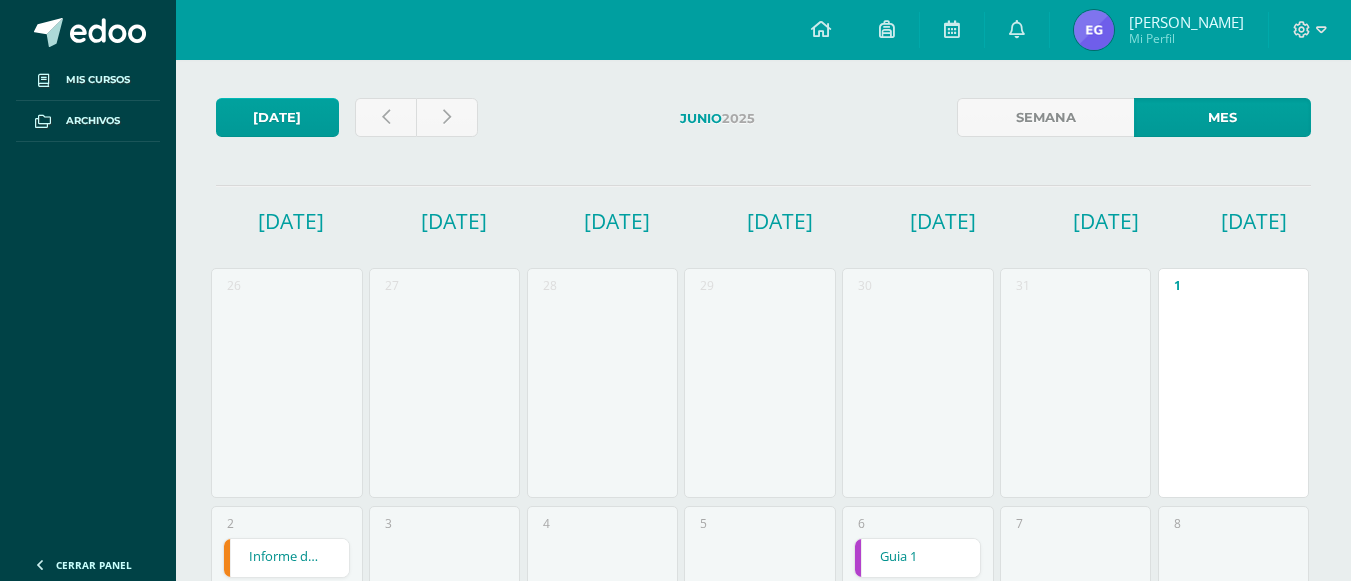 click on "guía 1" at bounding box center (286, 1082) 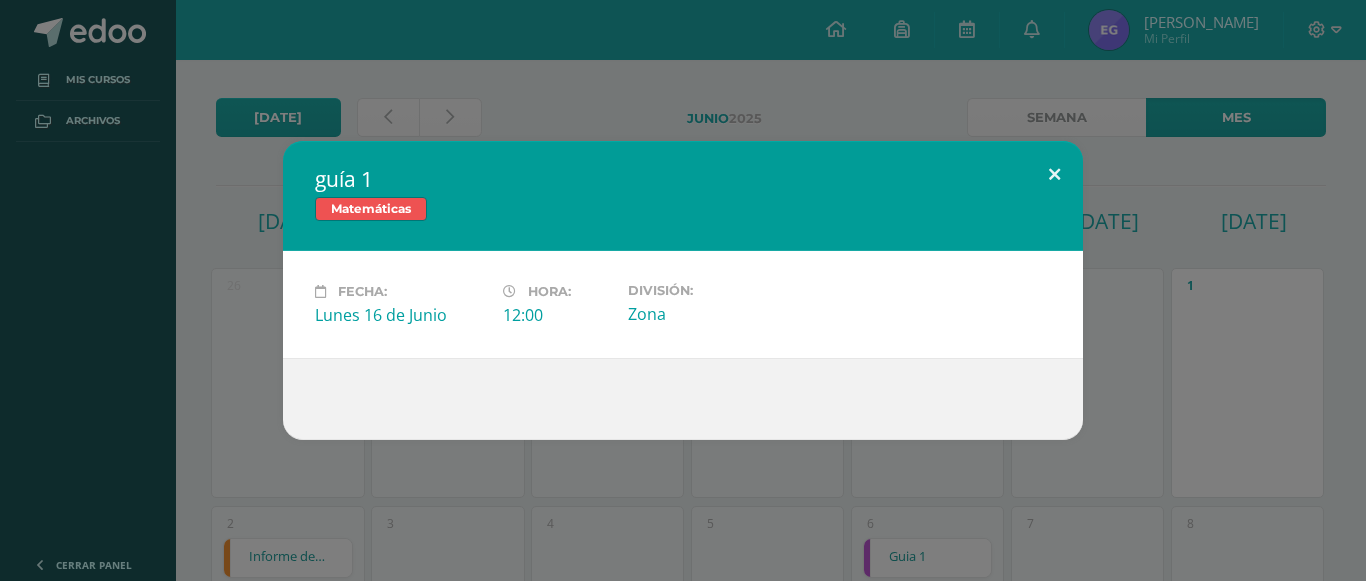 click at bounding box center [1054, 175] 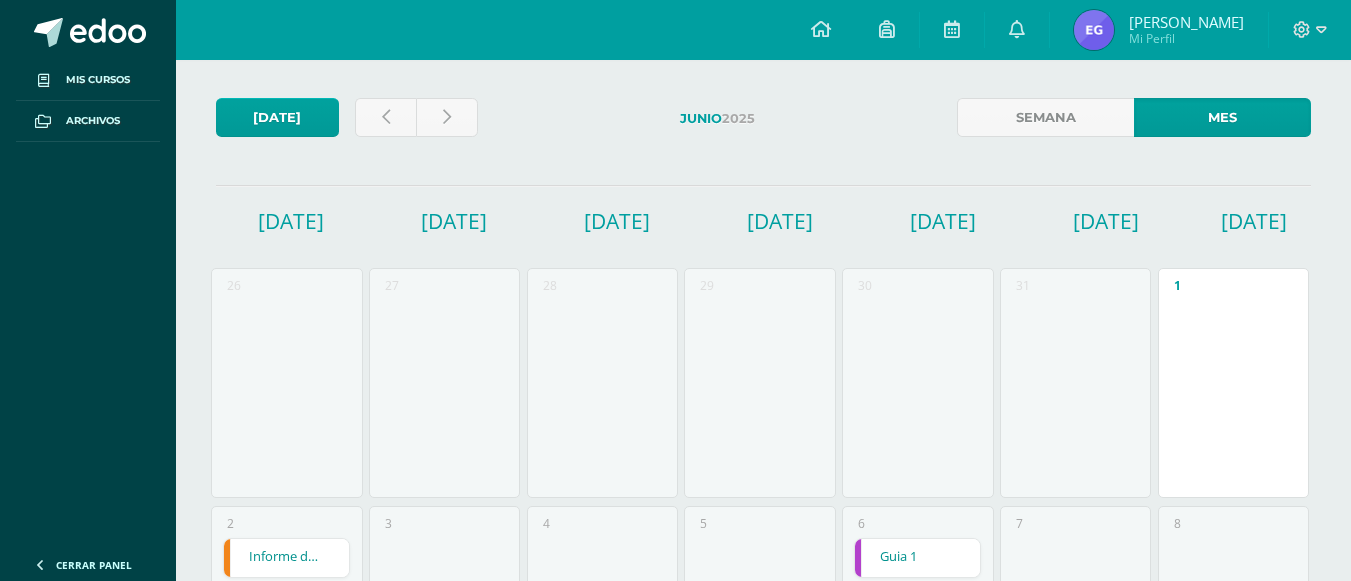 click on "GA- 1 - Análisis de oraciones" at bounding box center [286, 1034] 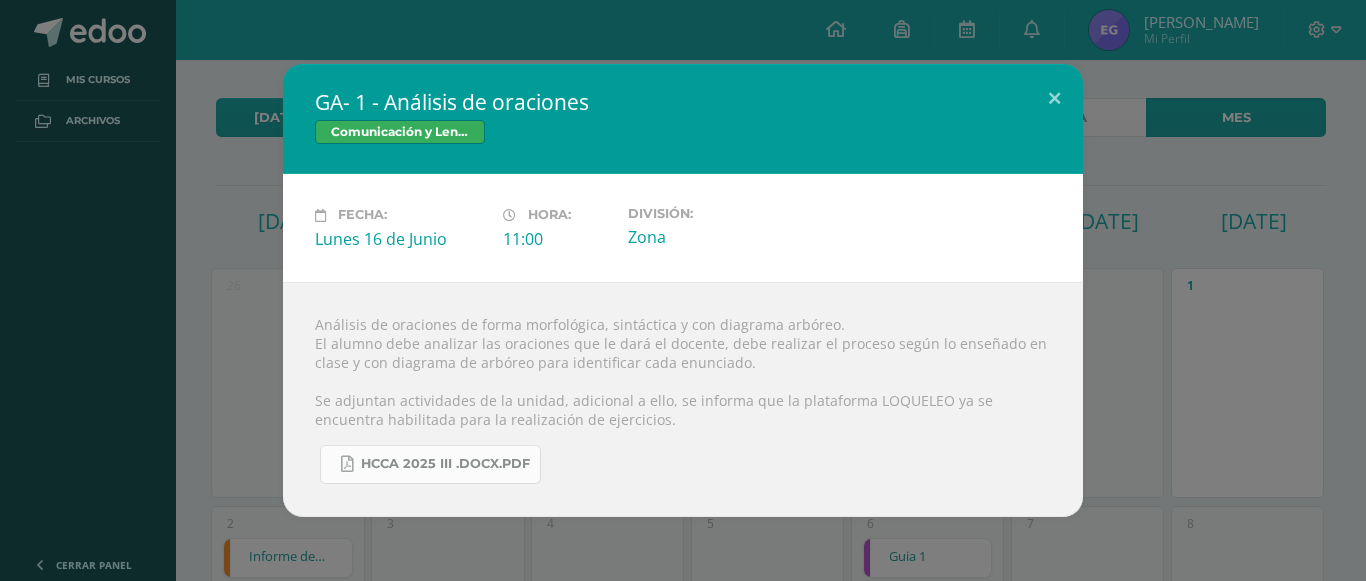 click on "HCCA 2025 III .docx.pdf" at bounding box center [445, 464] 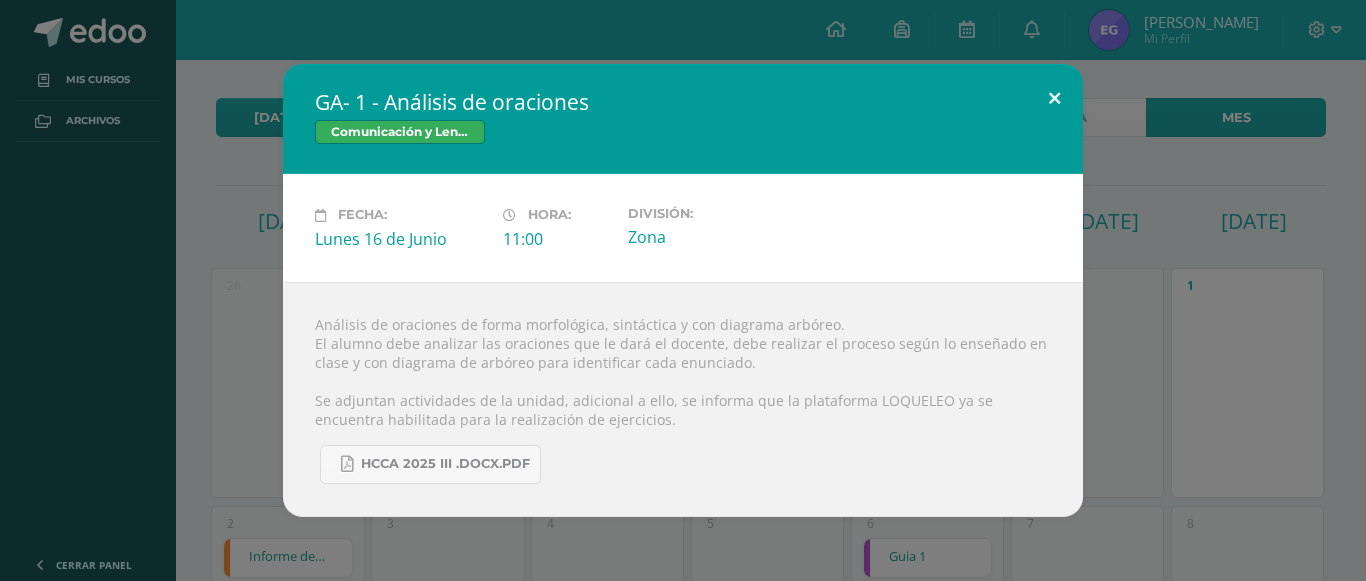 click at bounding box center (1054, 98) 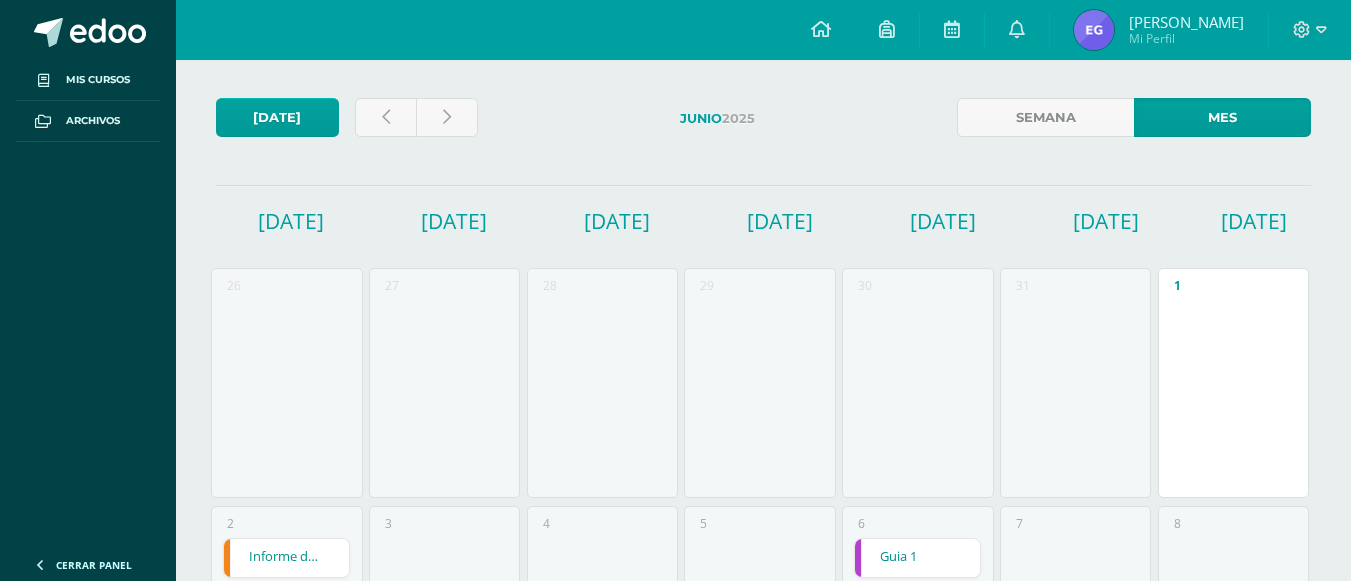 click on "guía 1" at bounding box center [602, 1082] 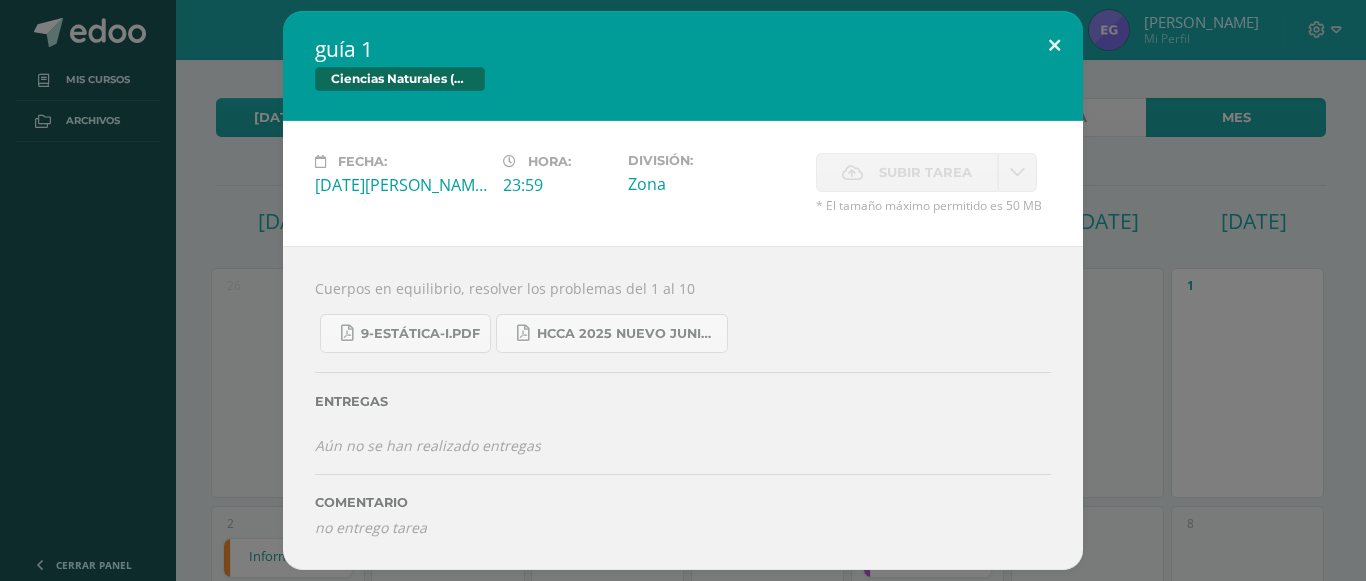 click at bounding box center [1054, 45] 